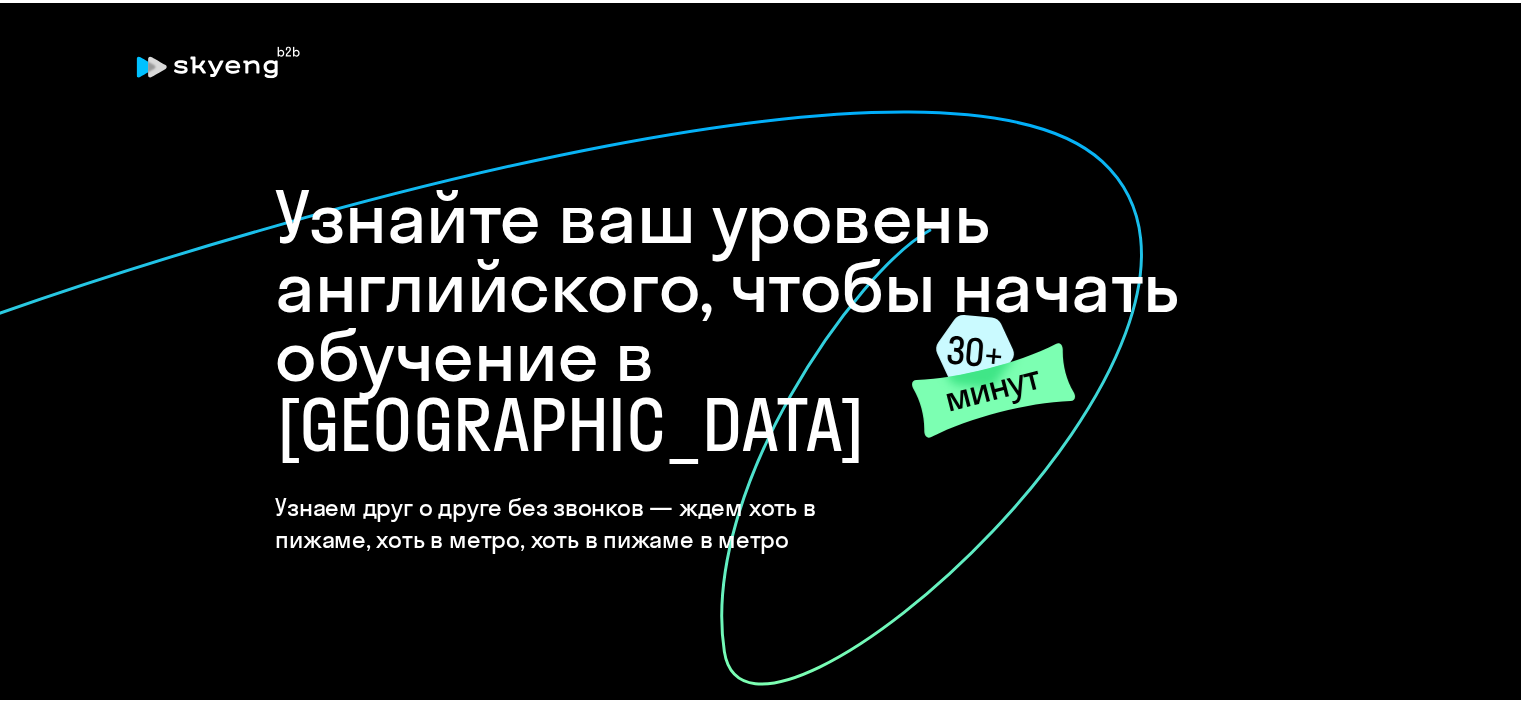 scroll, scrollTop: 0, scrollLeft: 0, axis: both 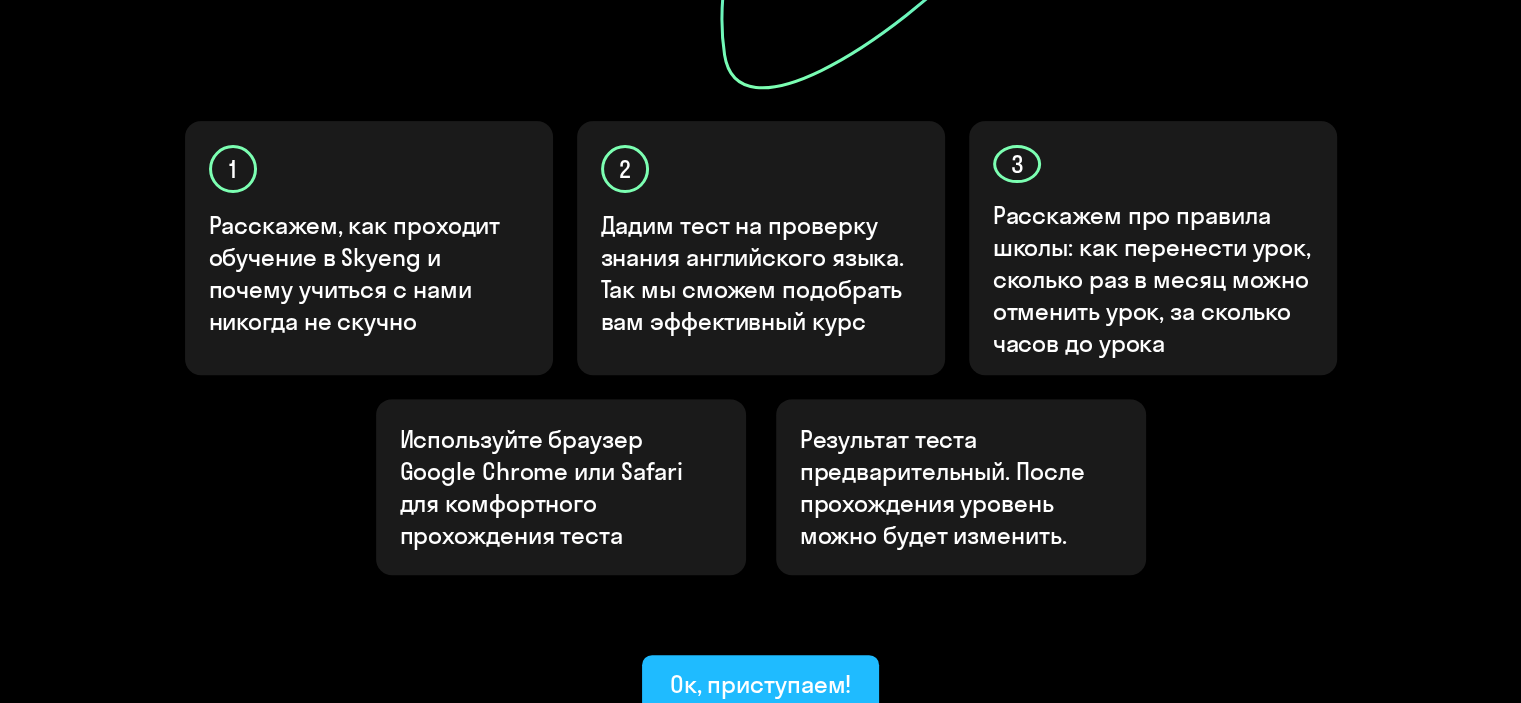 click on "Ок, приступаем!" 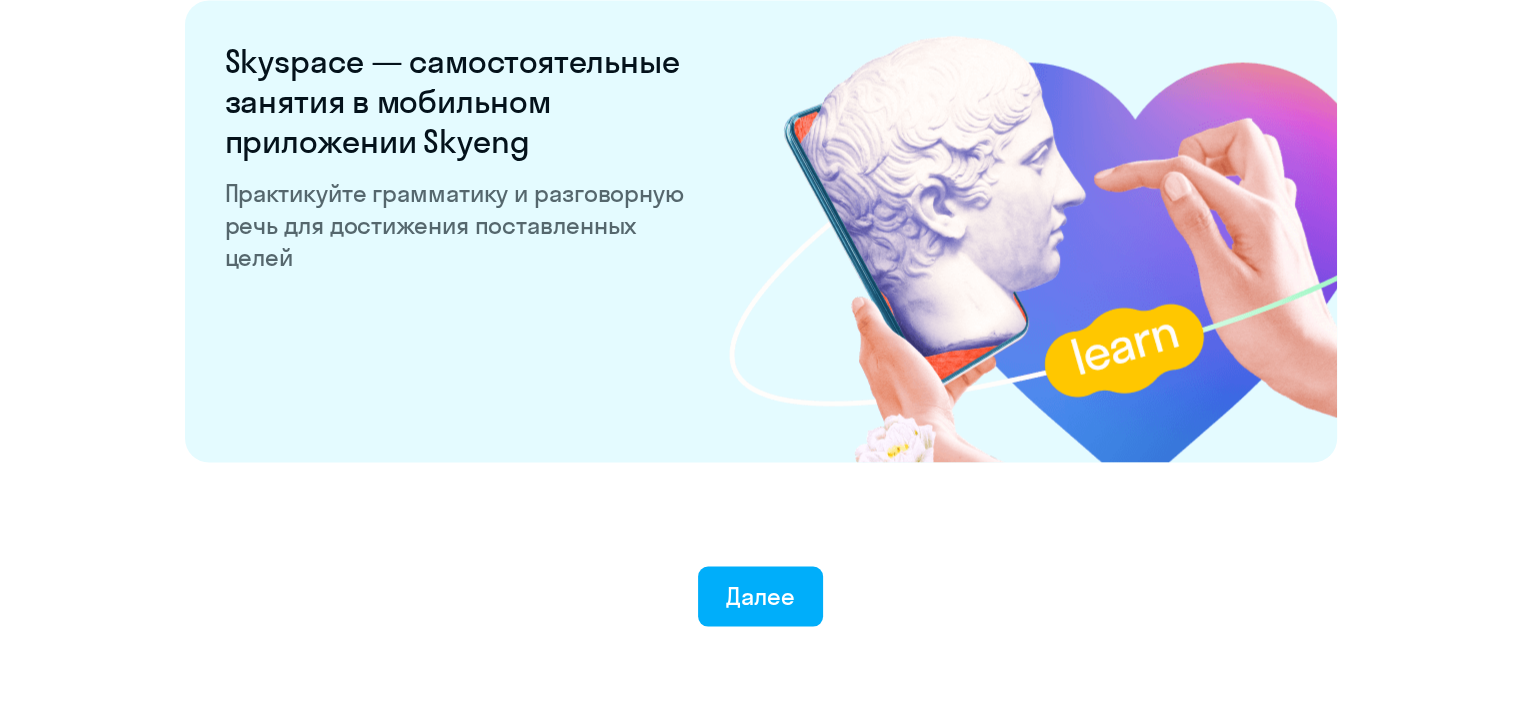 scroll, scrollTop: 3932, scrollLeft: 0, axis: vertical 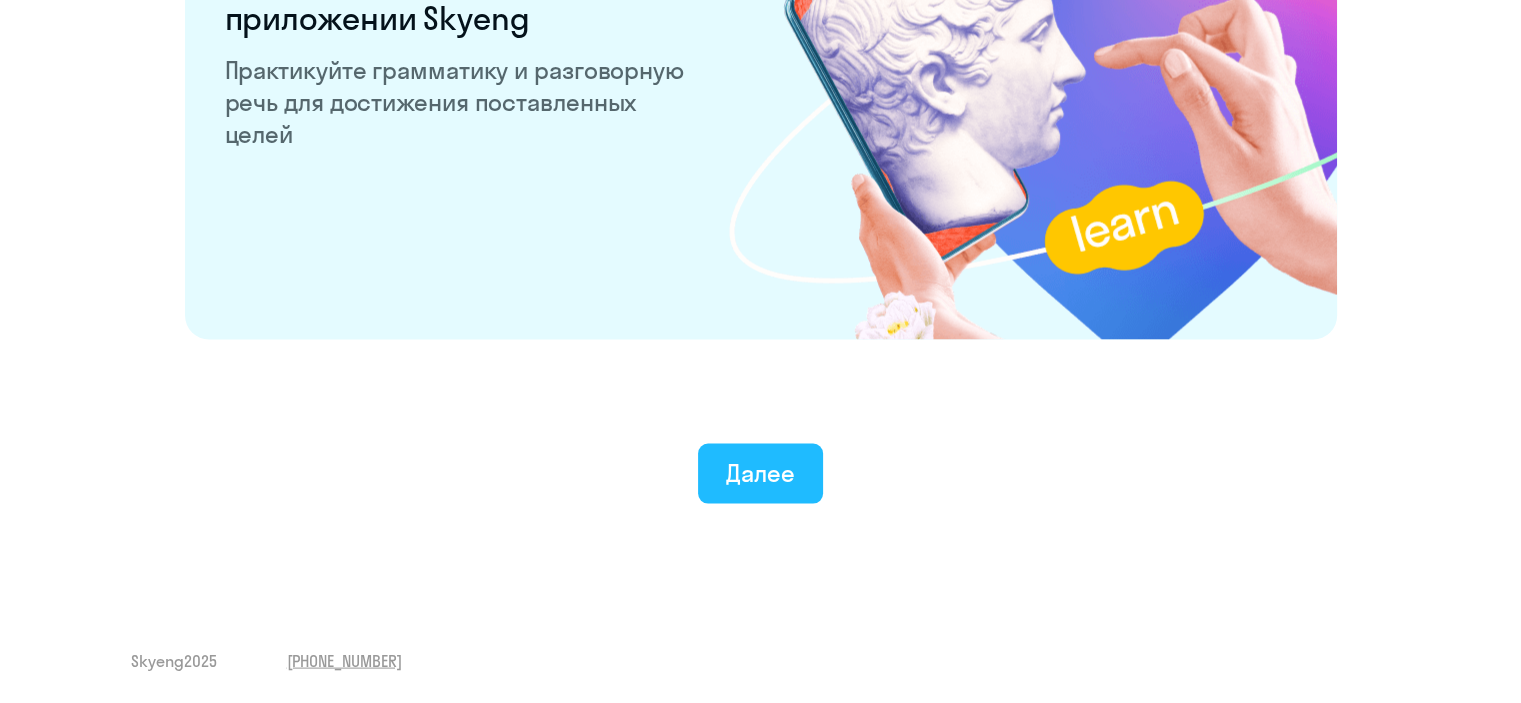 click on "Далее" 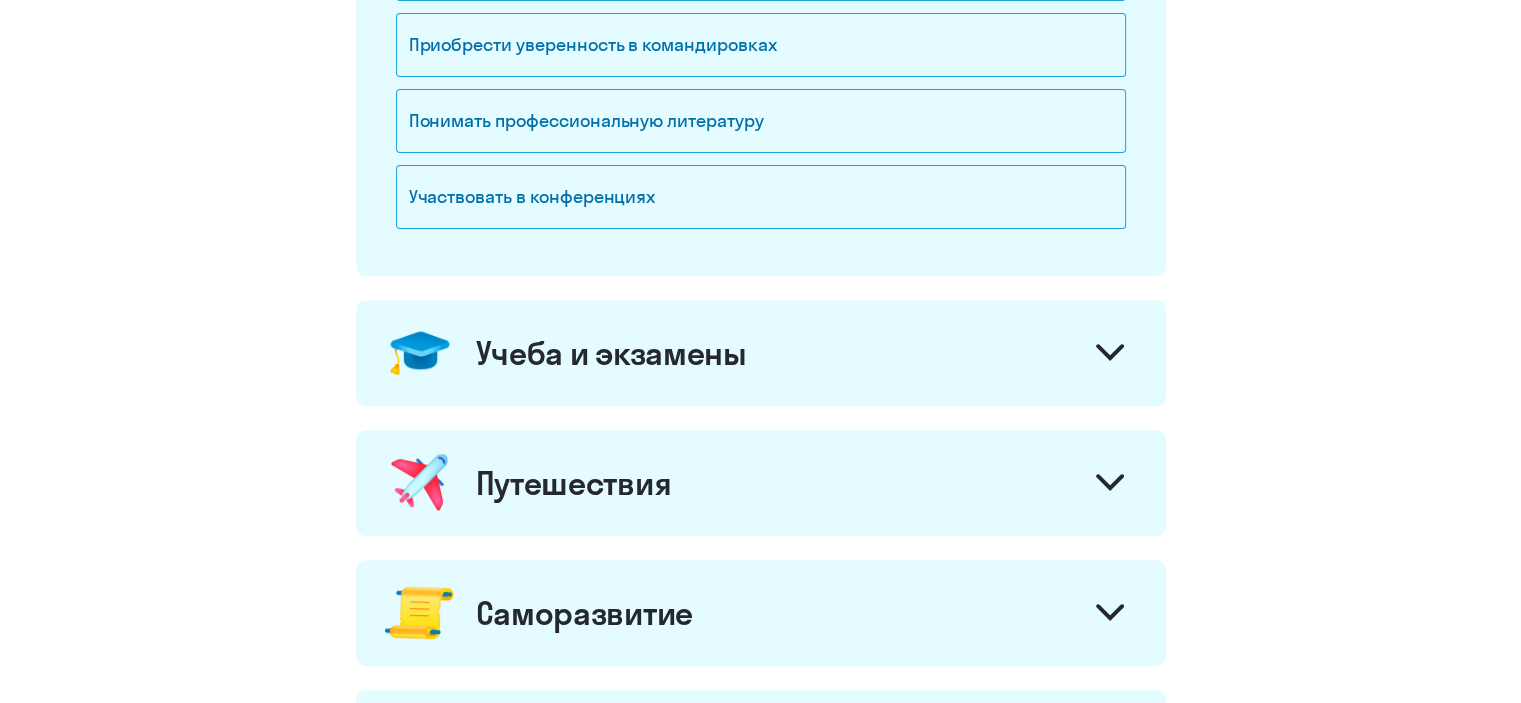 scroll, scrollTop: 800, scrollLeft: 0, axis: vertical 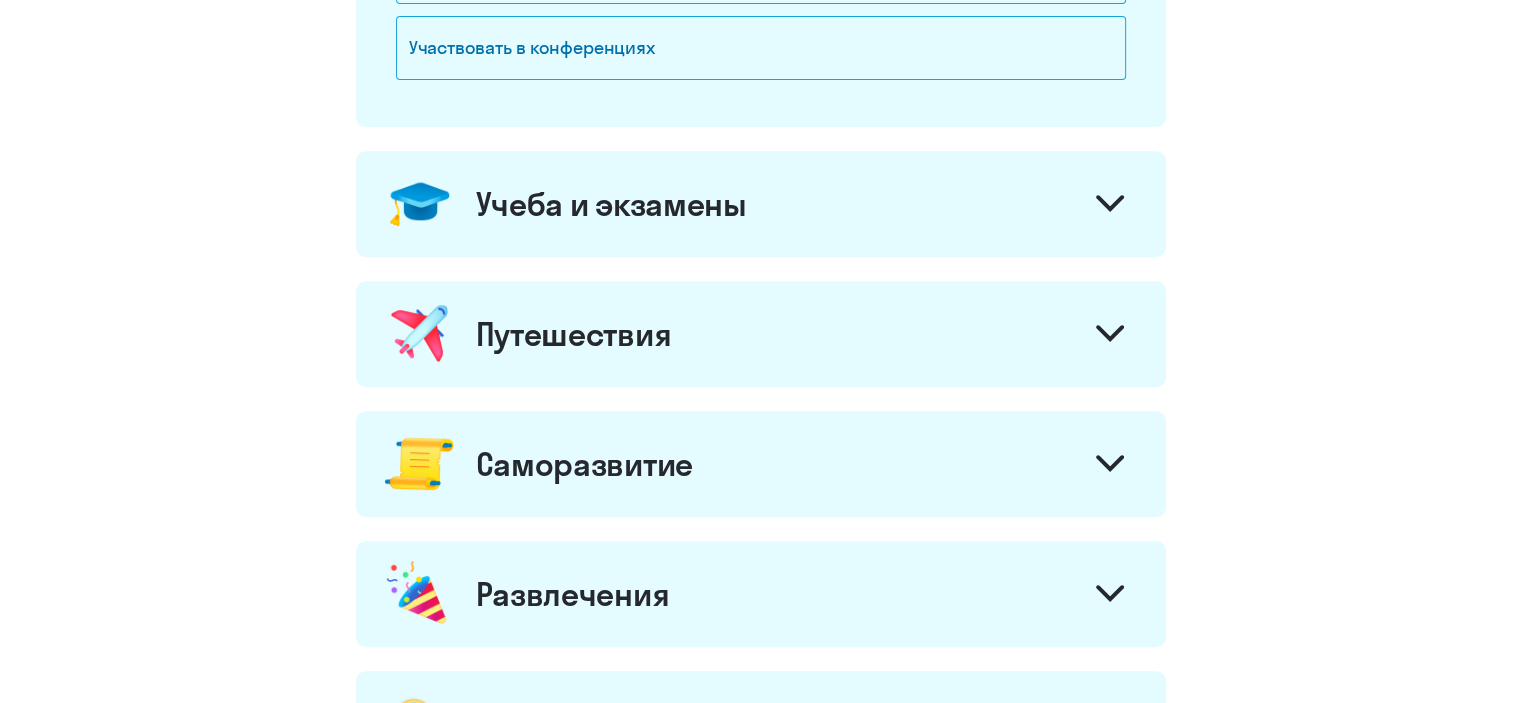 click 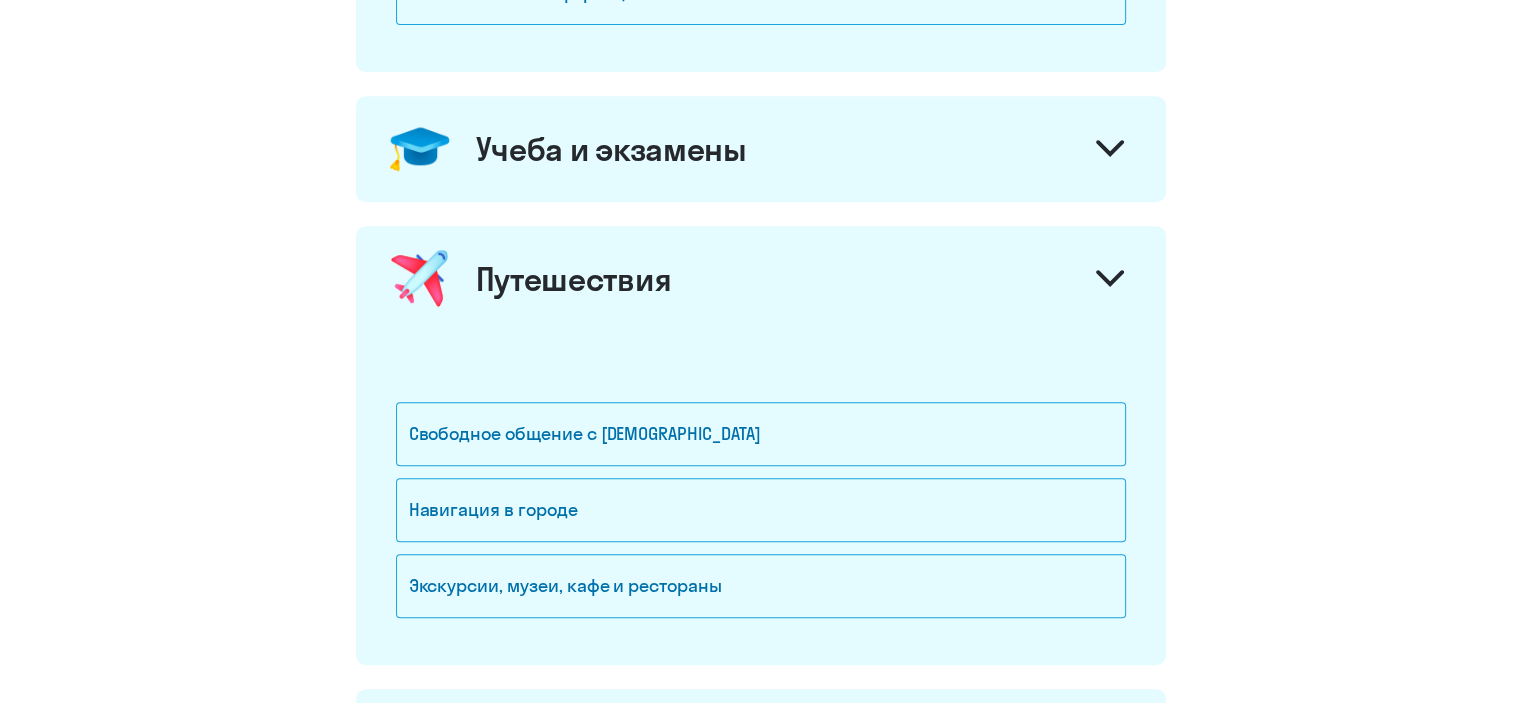 scroll, scrollTop: 900, scrollLeft: 0, axis: vertical 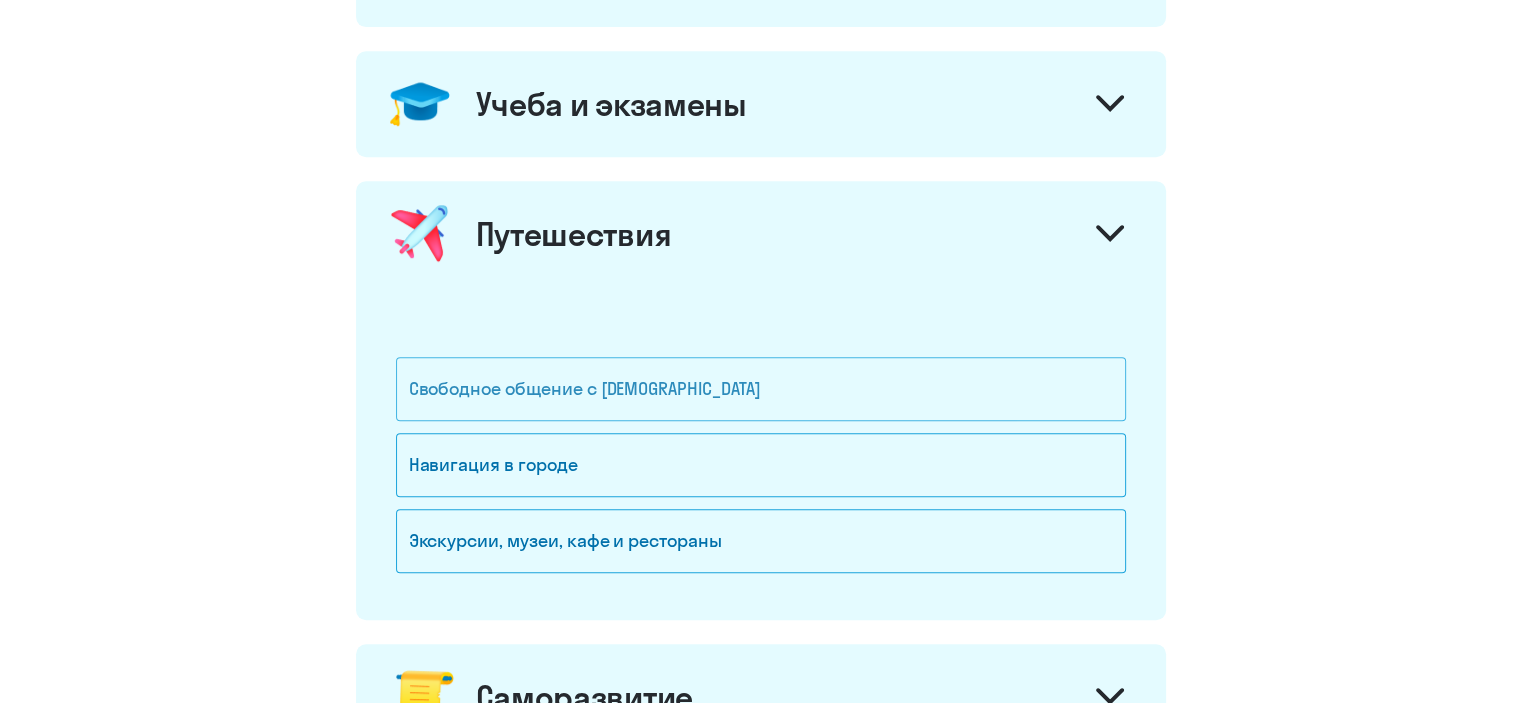 click on "Свободное общение с [DEMOGRAPHIC_DATA]" 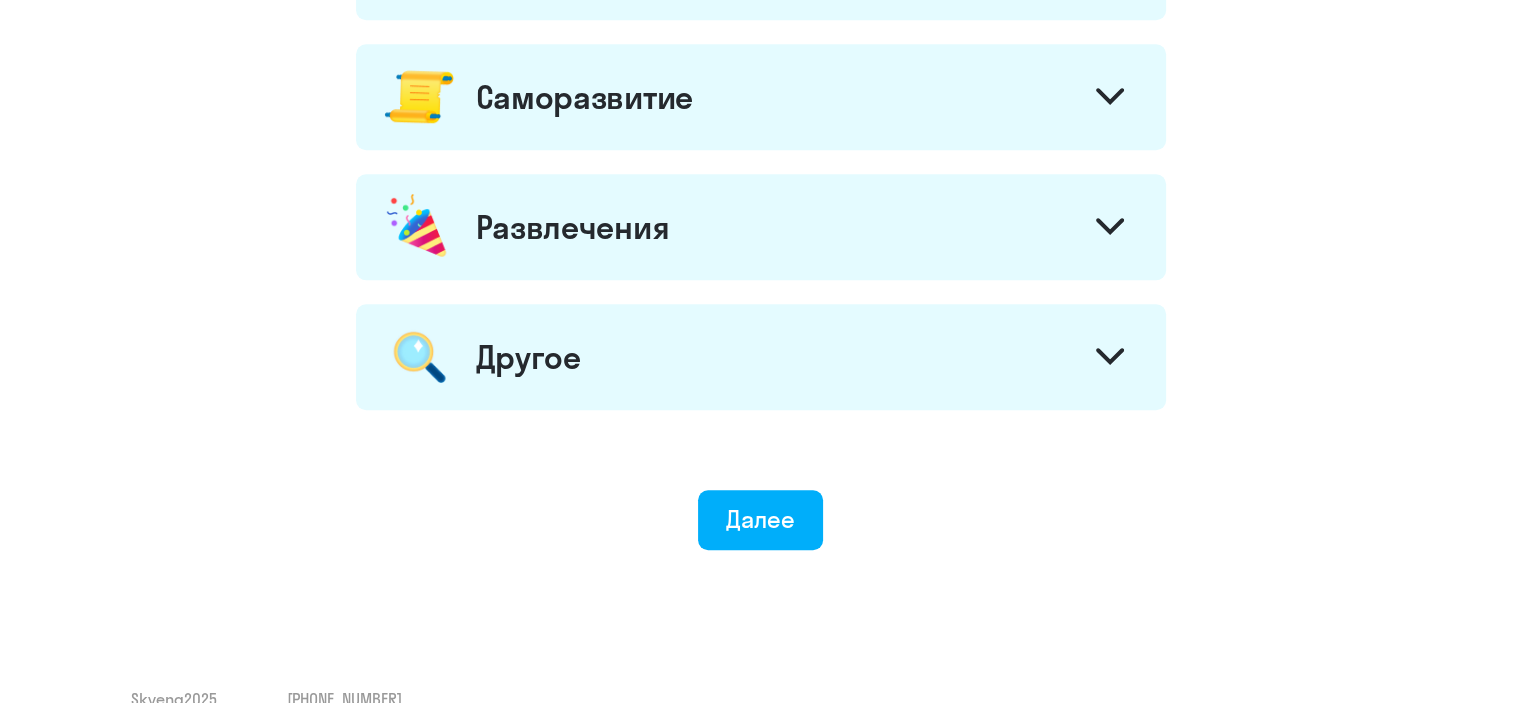 scroll, scrollTop: 1534, scrollLeft: 0, axis: vertical 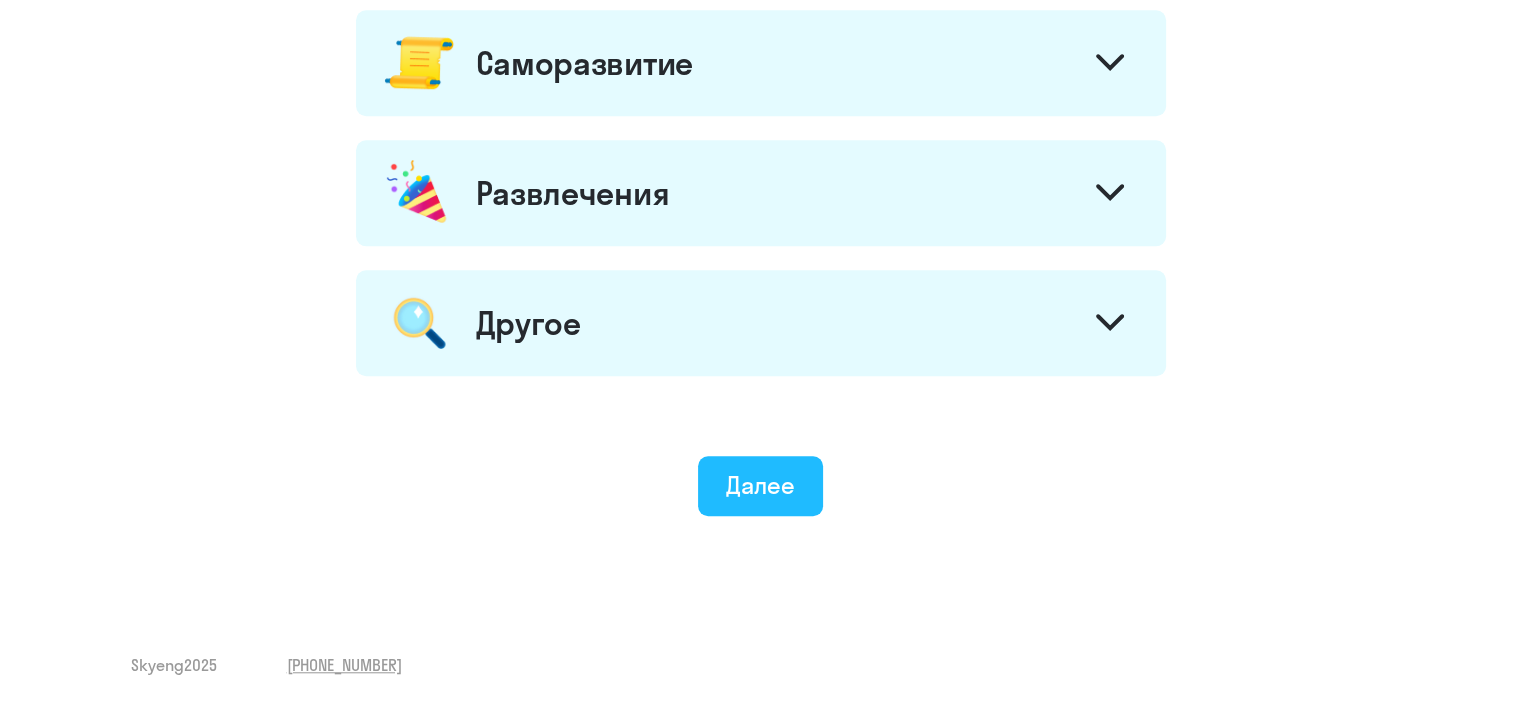click on "Далее" 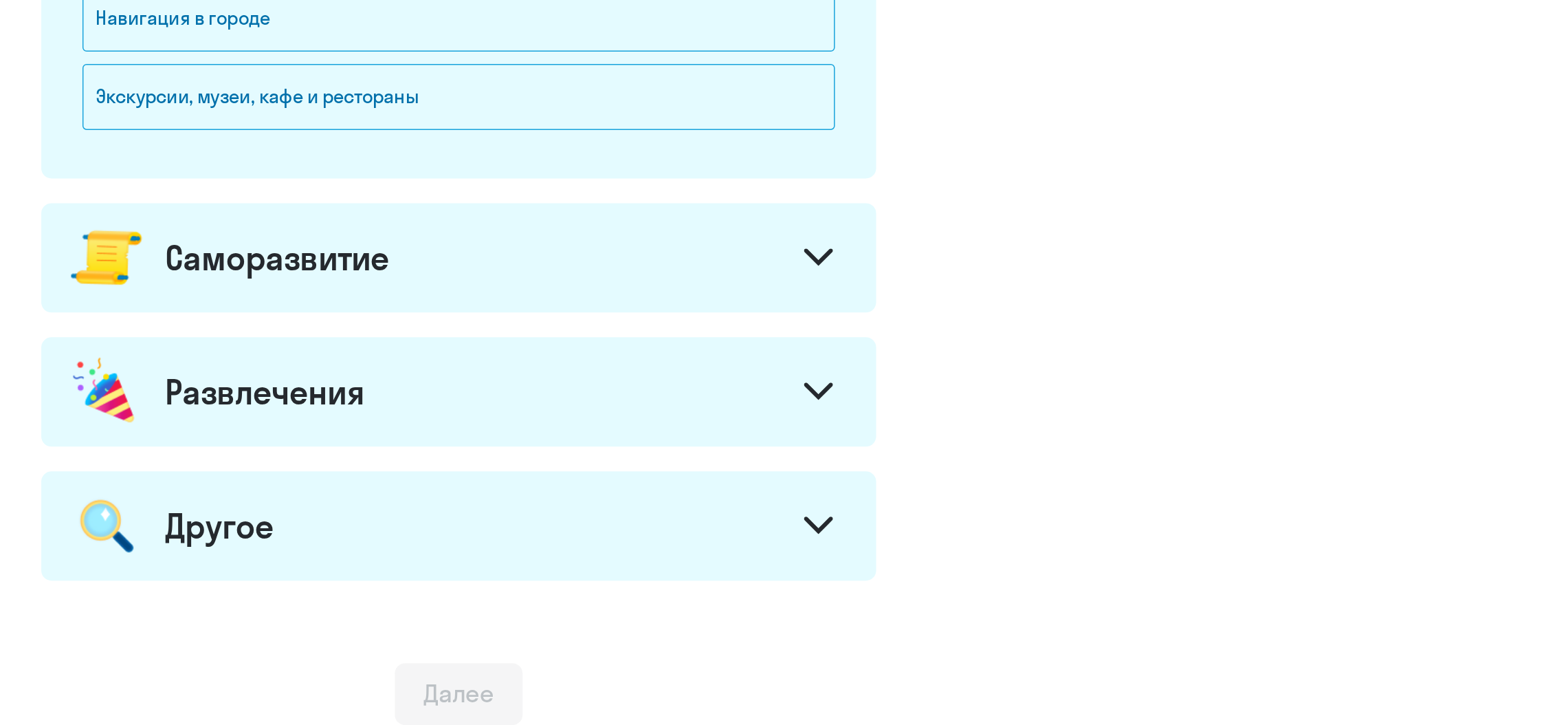 scroll, scrollTop: 0, scrollLeft: 0, axis: both 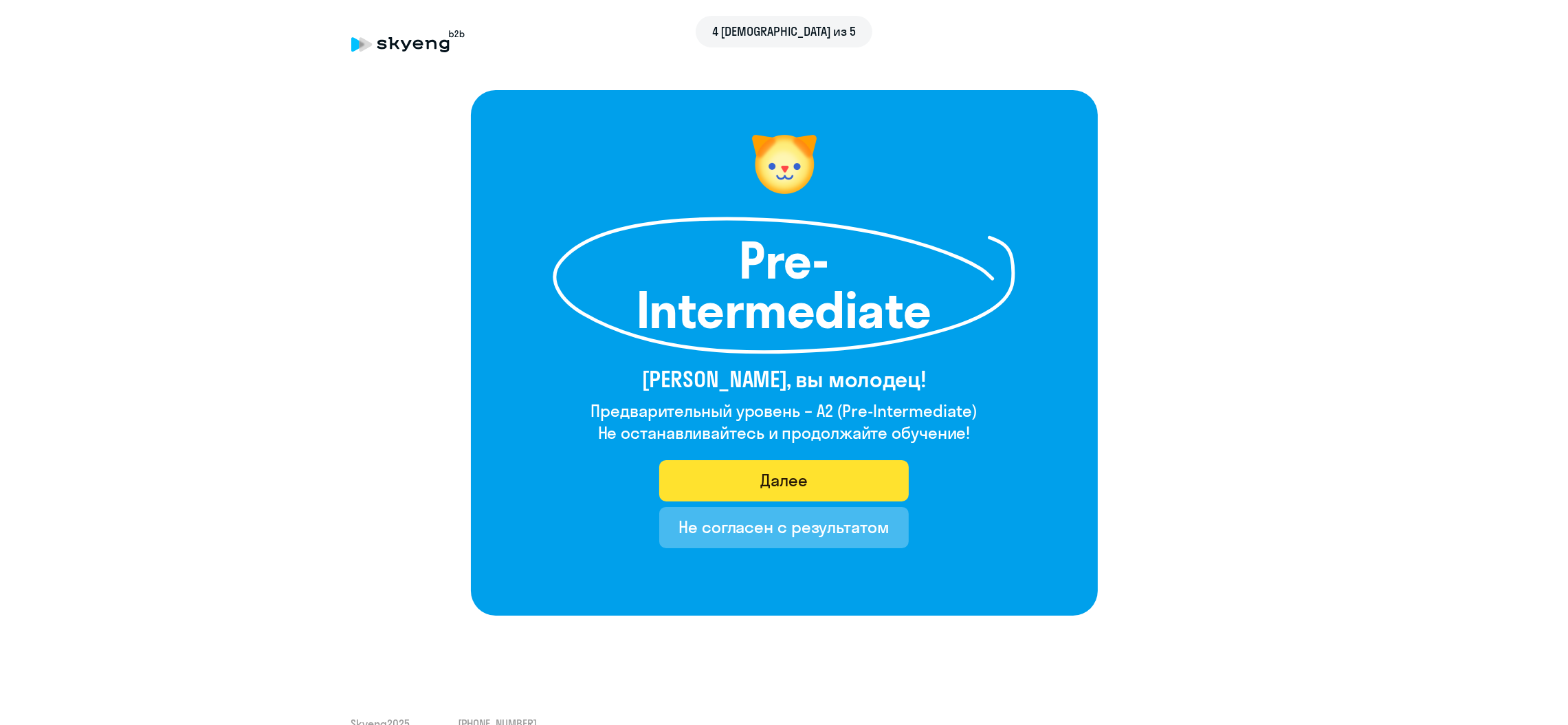 click on "Далее" 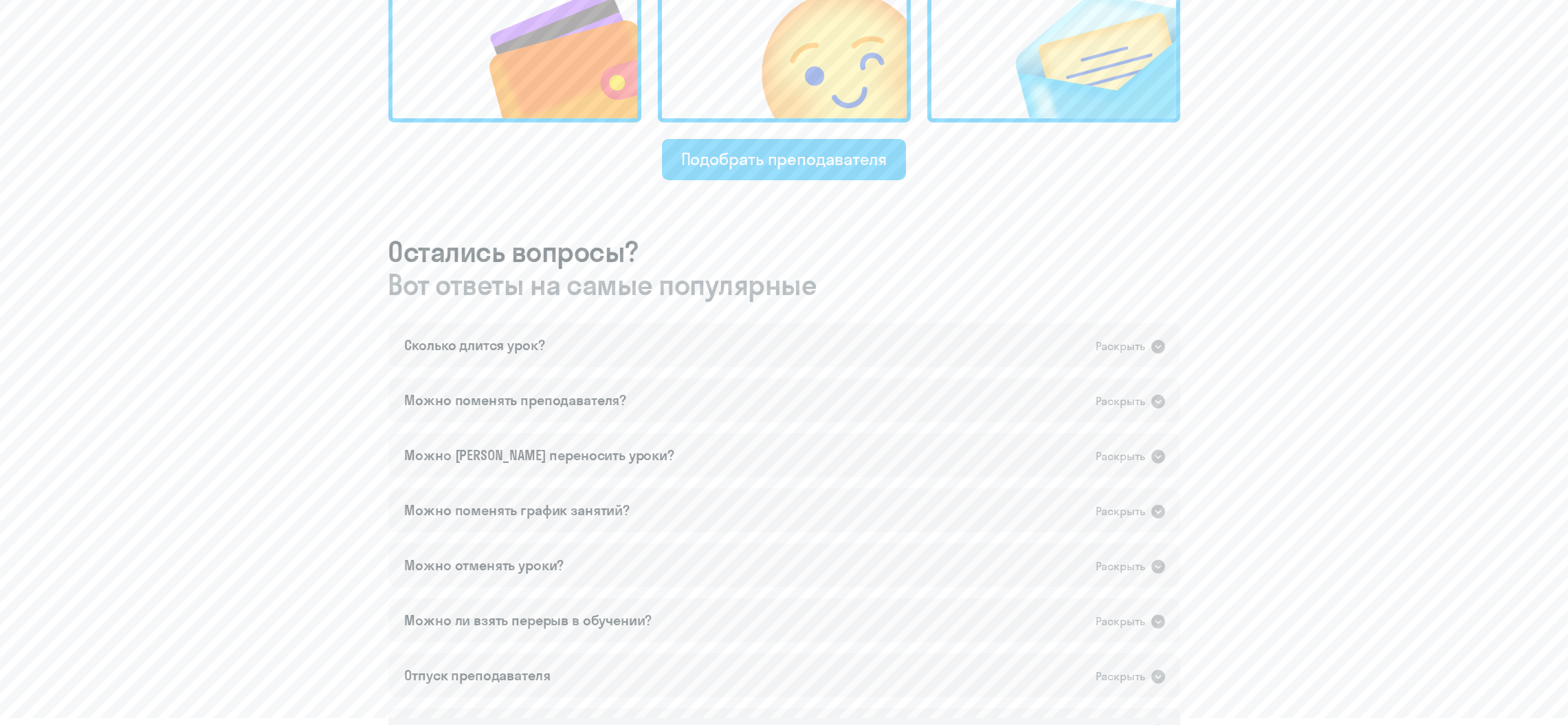 scroll, scrollTop: 618, scrollLeft: 0, axis: vertical 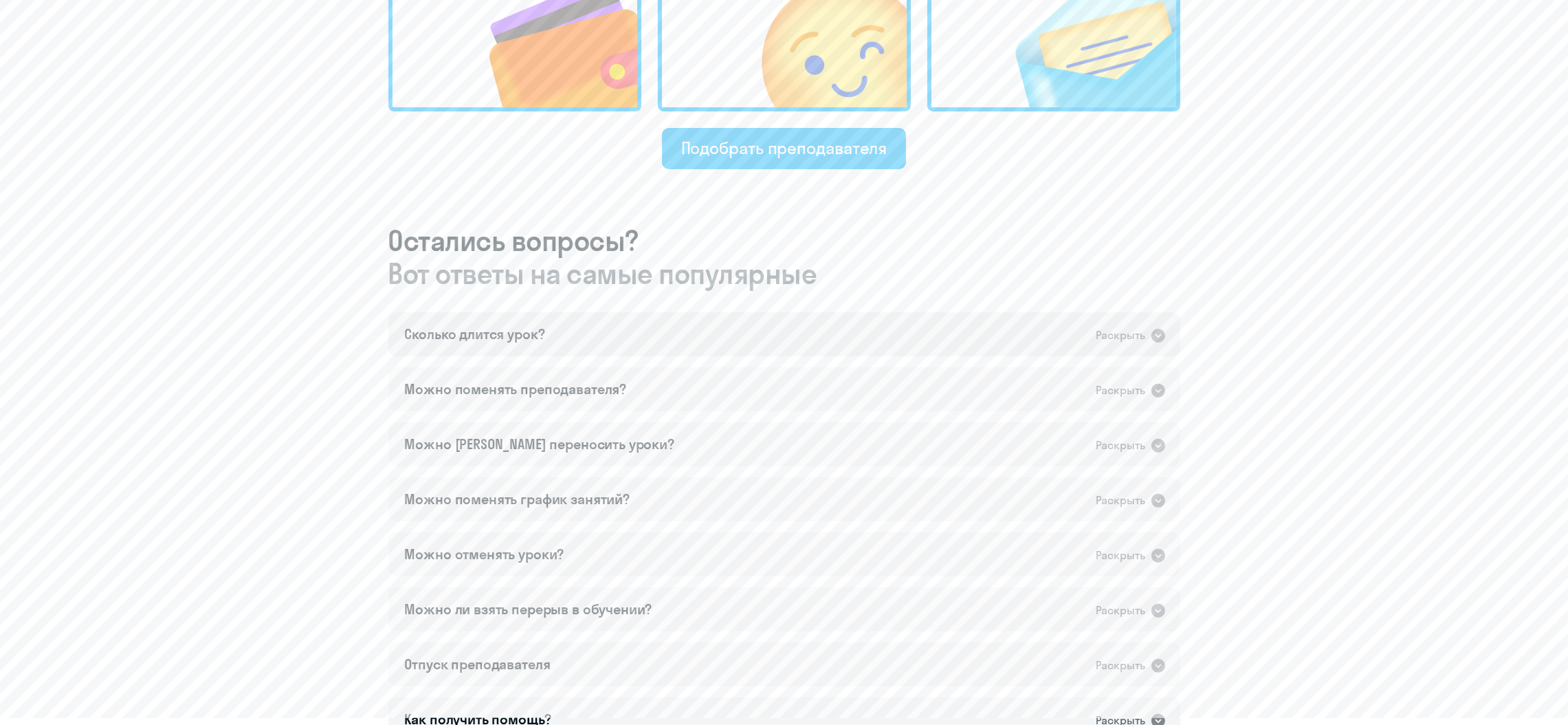 click 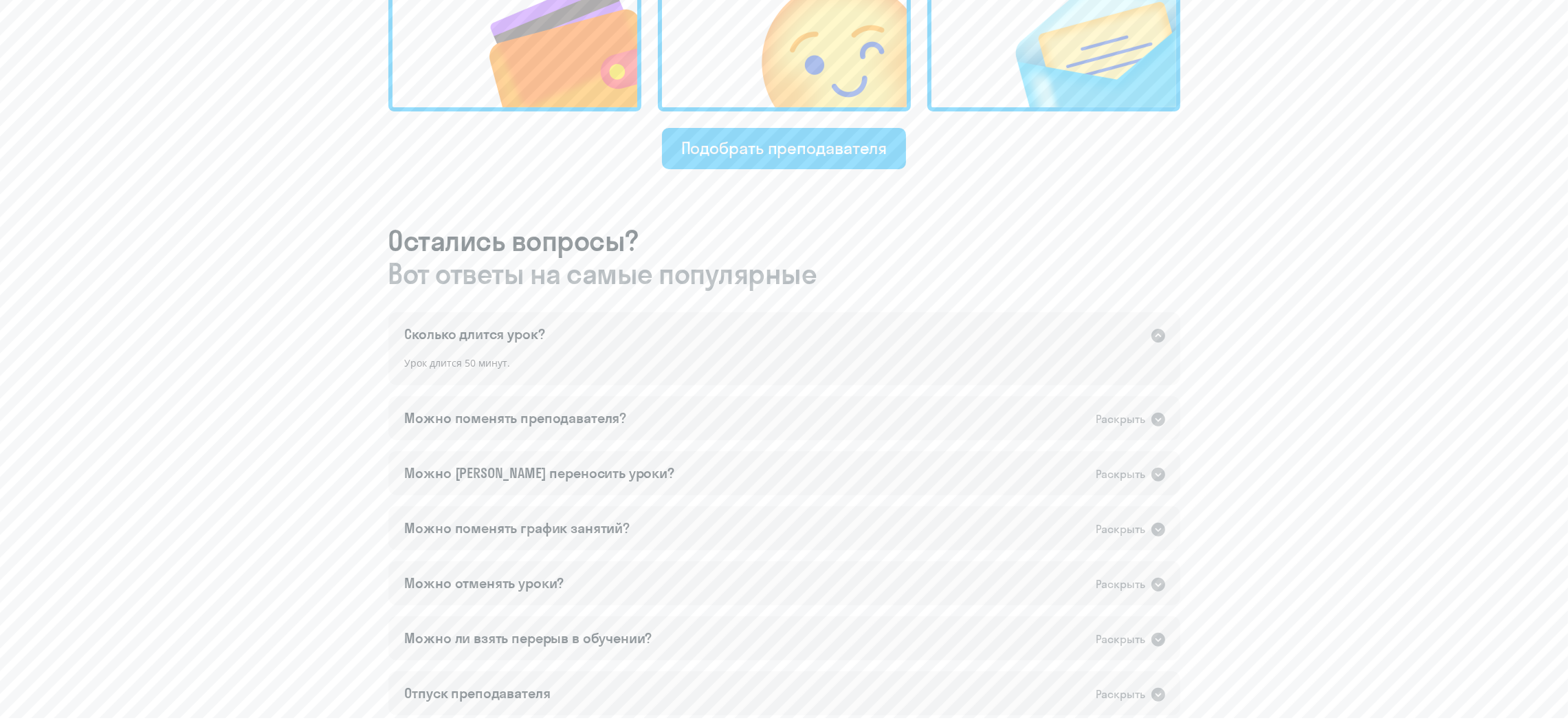 click 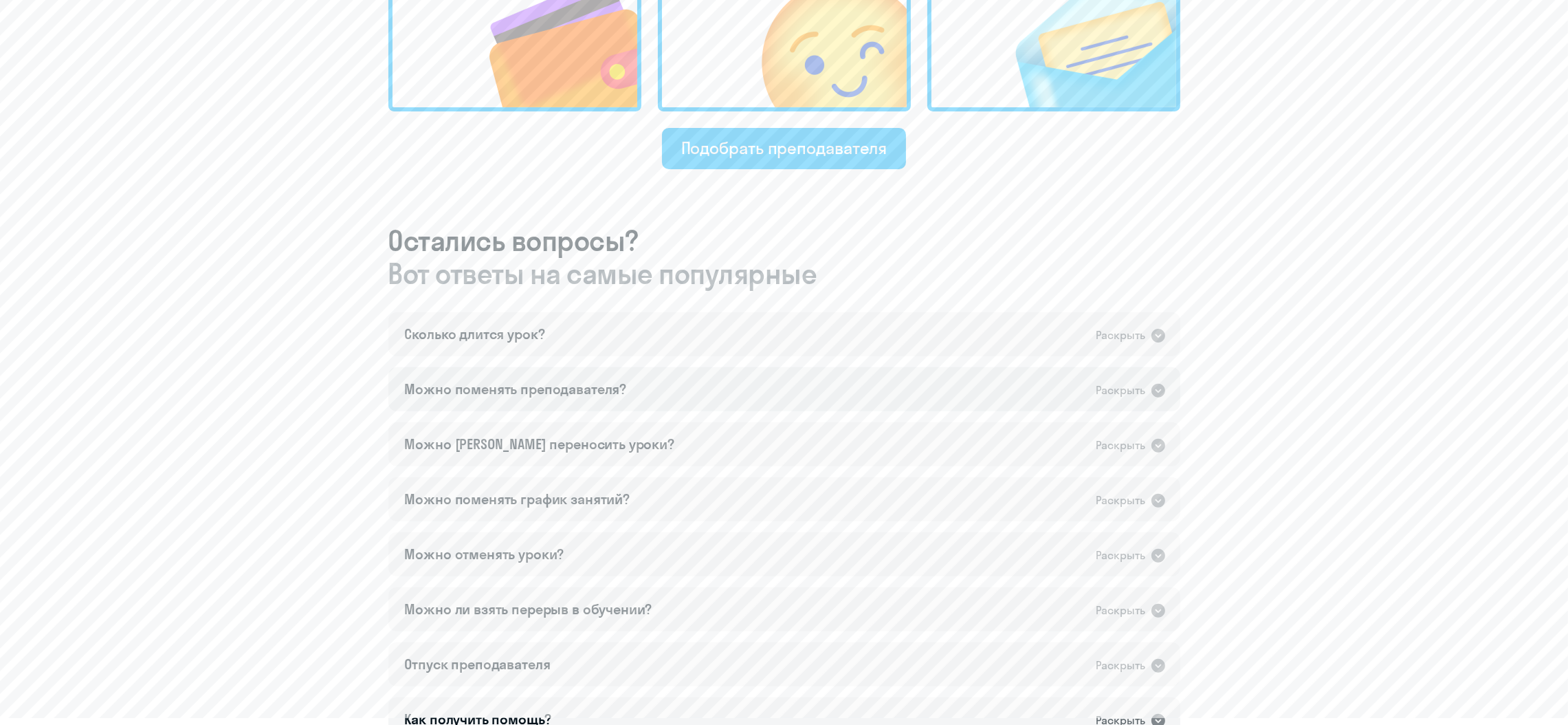 click on "Можно поменять преподавателя?   Раскрыть" 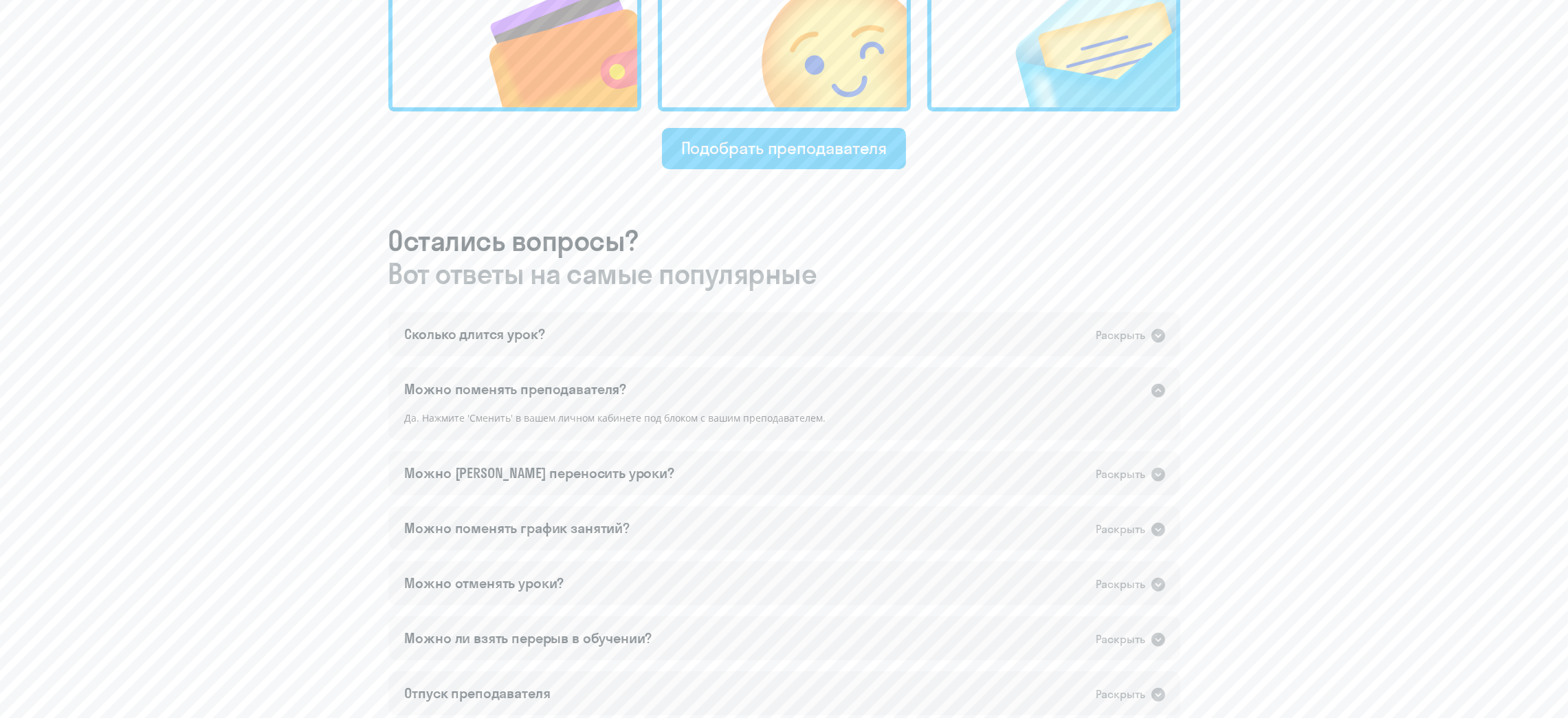 click on "Можно поменять преподавателя?   Раскрыть" 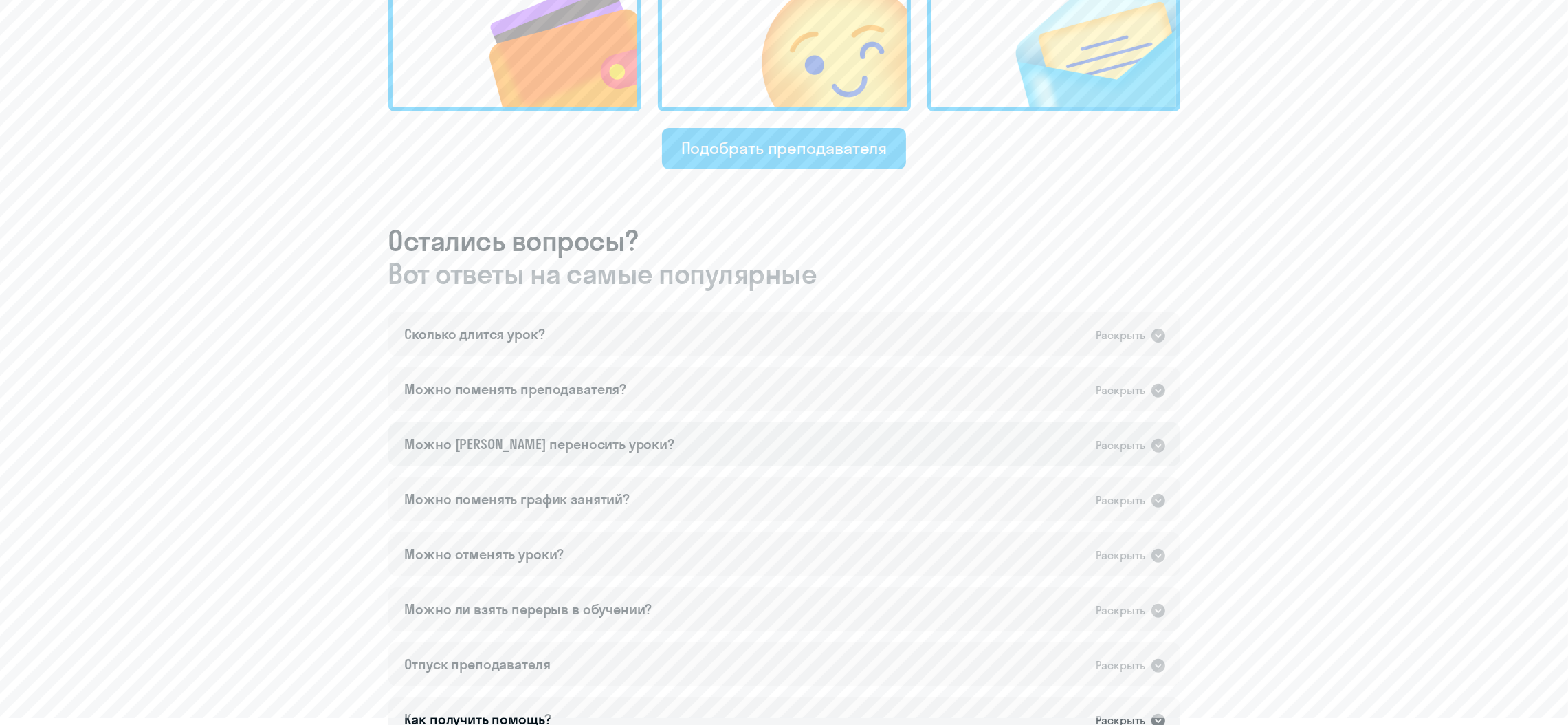 click on "Можно [PERSON_NAME] переносить уроки?   Раскрыть" 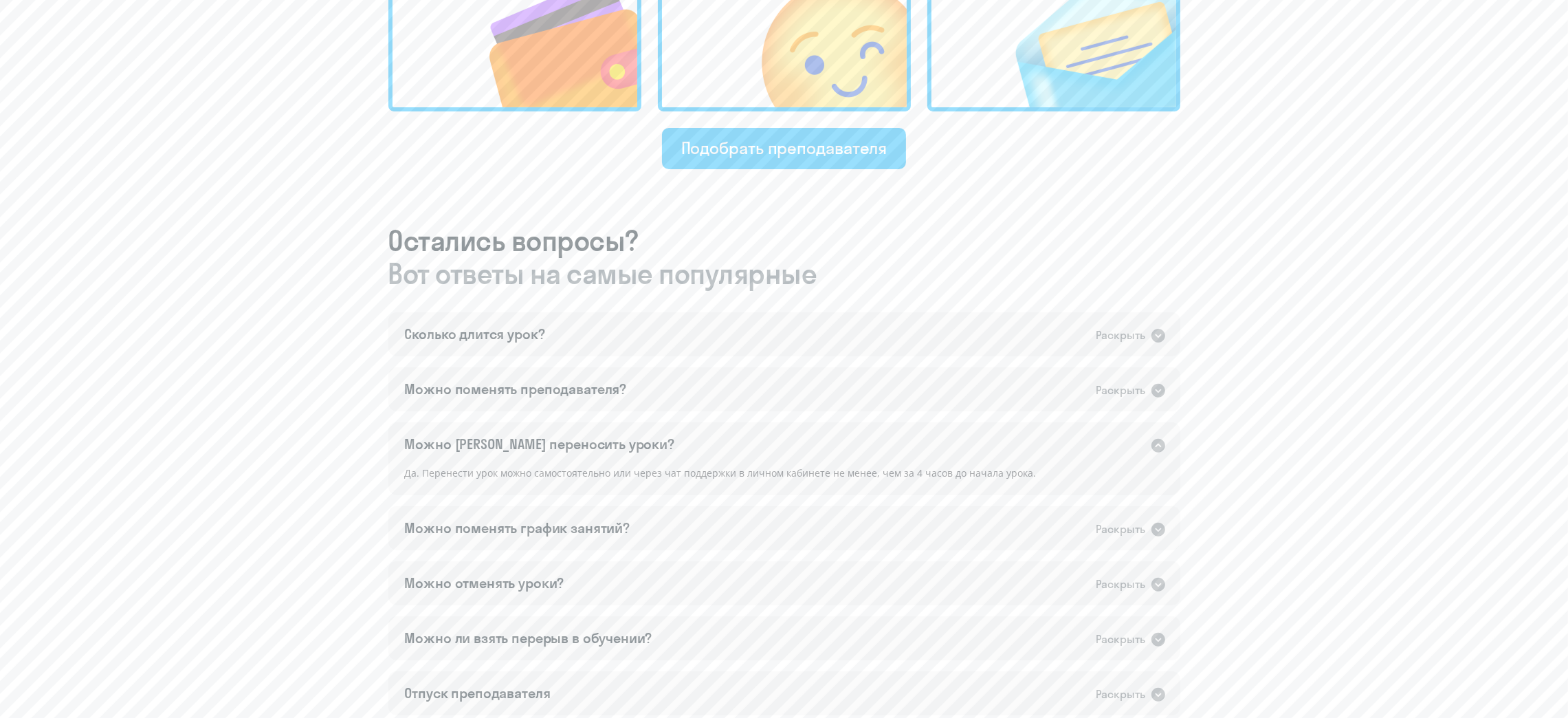 click on "Можно [PERSON_NAME] переносить уроки?   Раскрыть" 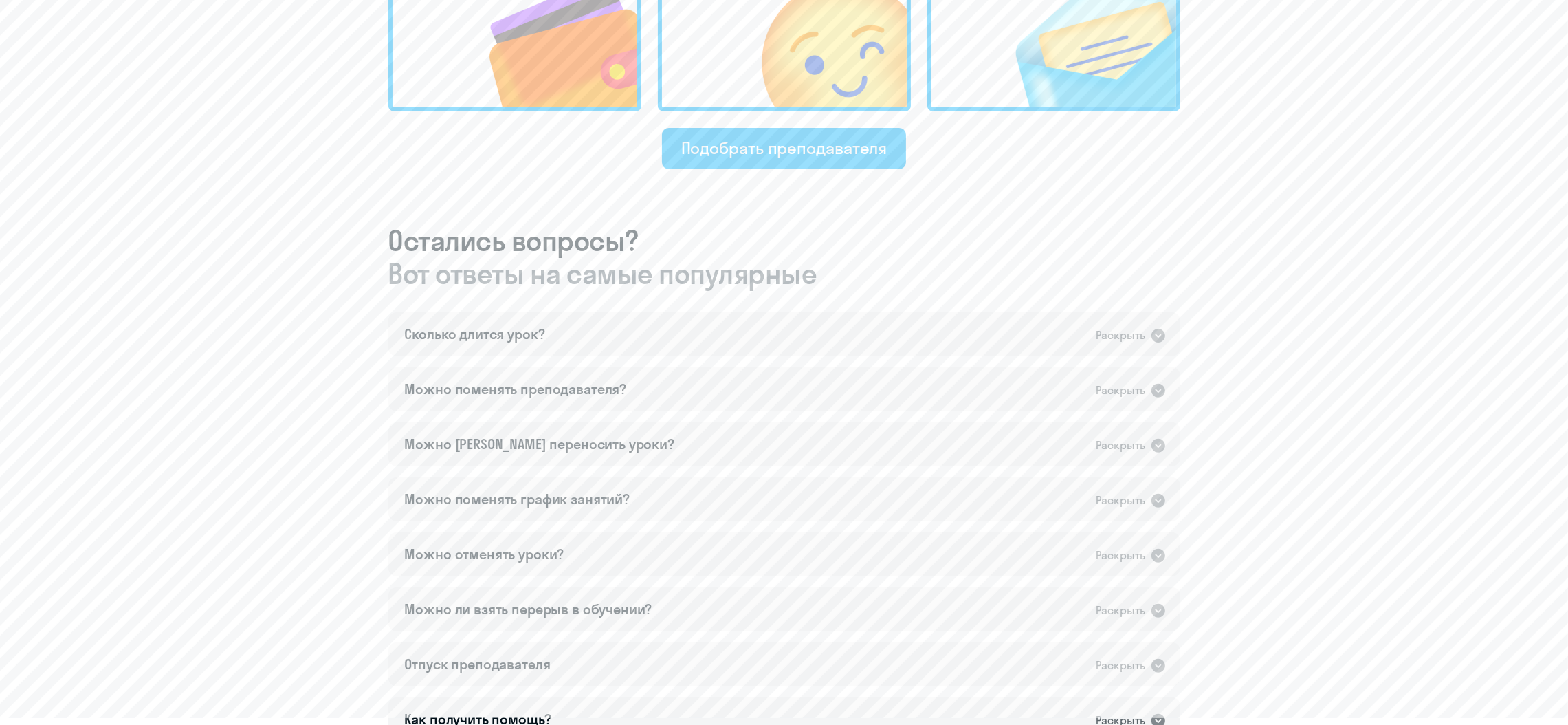 click on "Сколько длится урок?   Раскрыть   Урок длится 50 минут.   Можно поменять преподавателя?   Раскрыть   Да. Нажмите 'Сменить' в вашем личном кабинете под блоком с вашим преподавателем.   Можно ли переносить уроки?   Раскрыть   Да. Перенести урок можно самостоятельно или через чат поддержки в личном кабинете не менее, чем за 4 часов до начала урока.   Можно поменять график занятий?   Раскрыть   Да. Если нужно поменять график, согласуйте его на уроке с преподавателем или через чат поддержки в личном кабинете.   Можно отменять уроки?   Раскрыть   Раскрыть   Раскрыть" 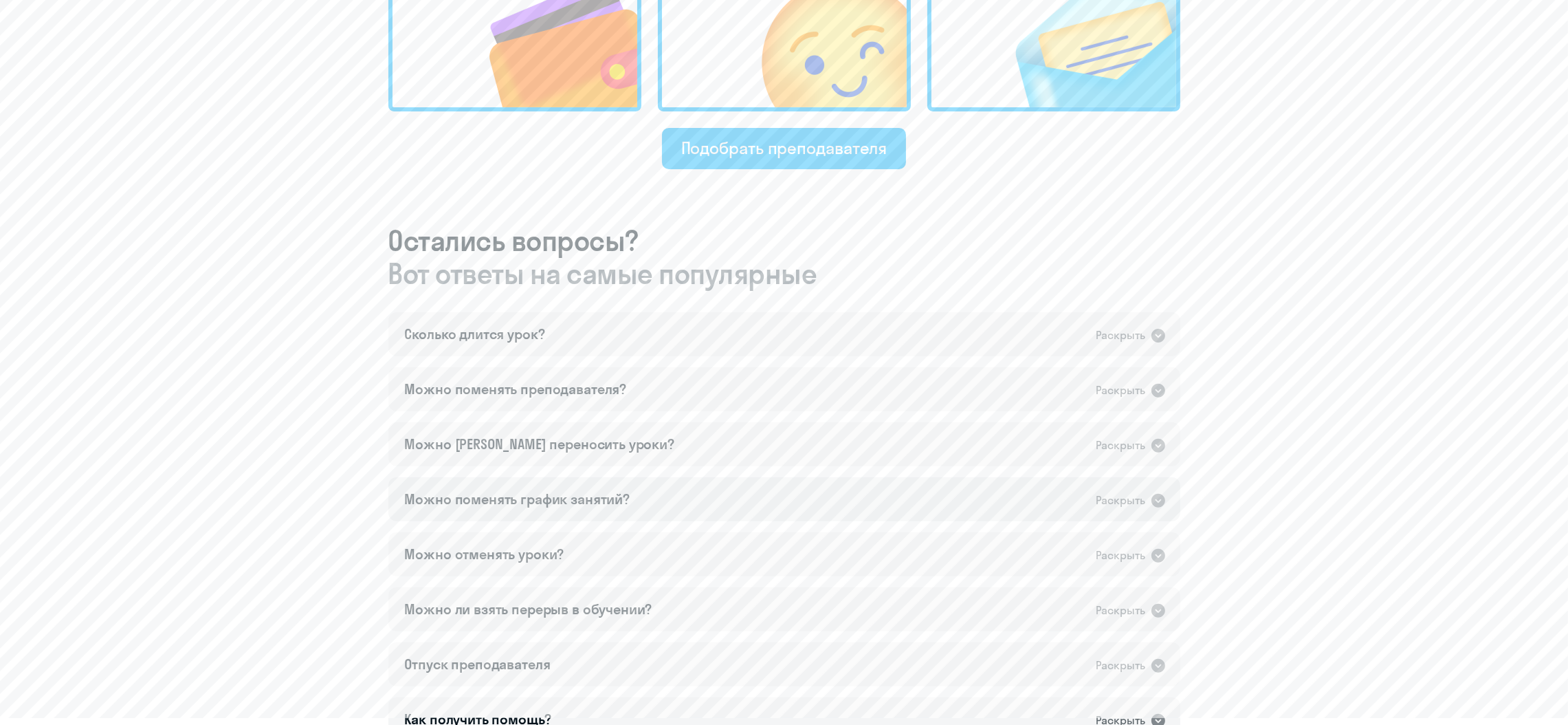 click on "Можно поменять график занятий?   Раскрыть" 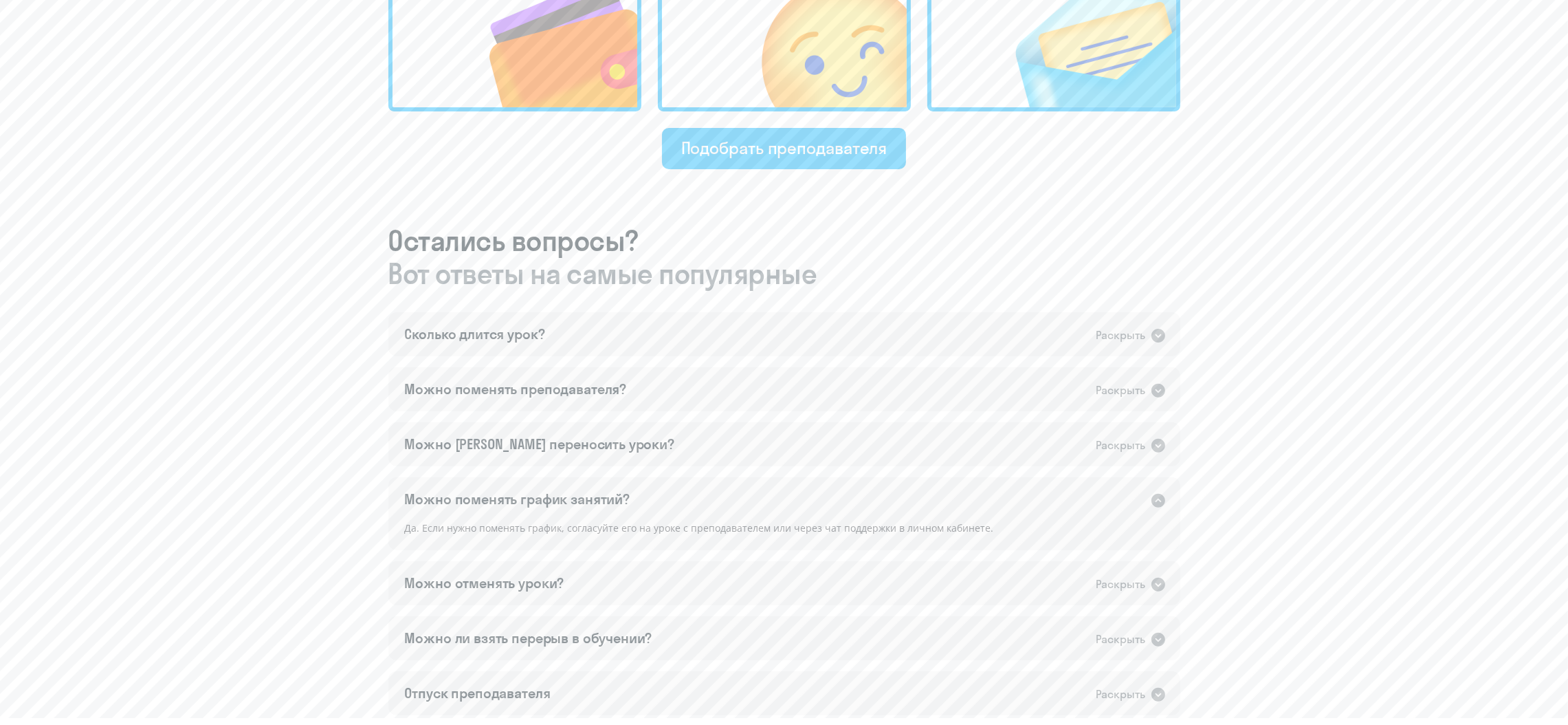 click on "Можно поменять график занятий?   Раскрыть" 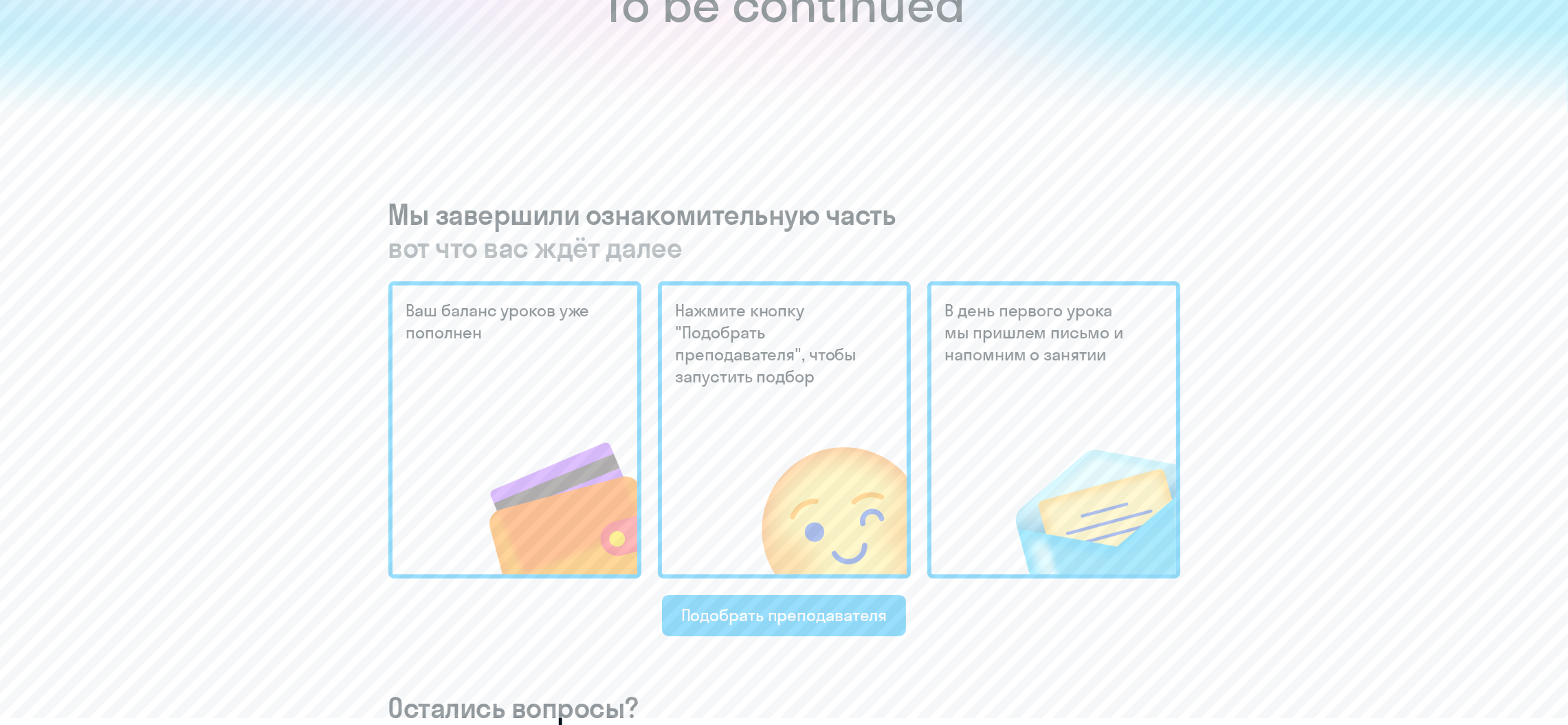 scroll, scrollTop: 0, scrollLeft: 0, axis: both 